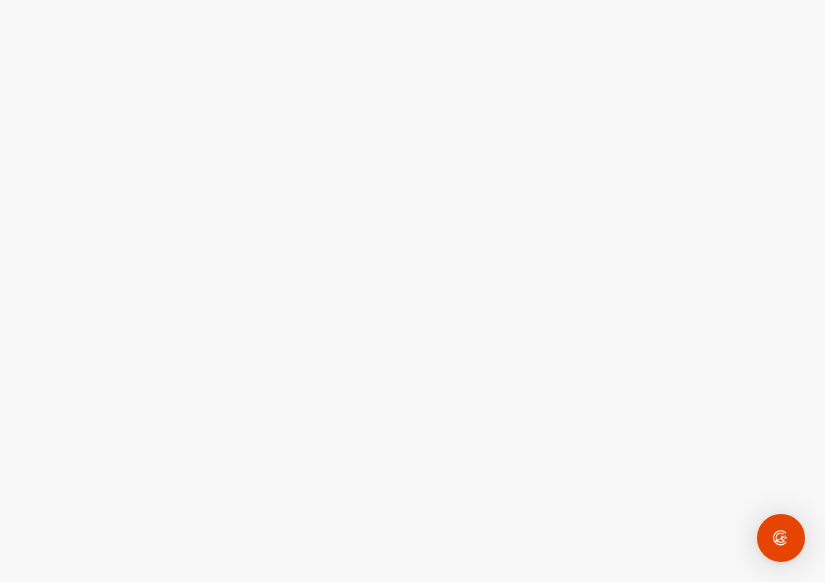 scroll, scrollTop: 0, scrollLeft: 0, axis: both 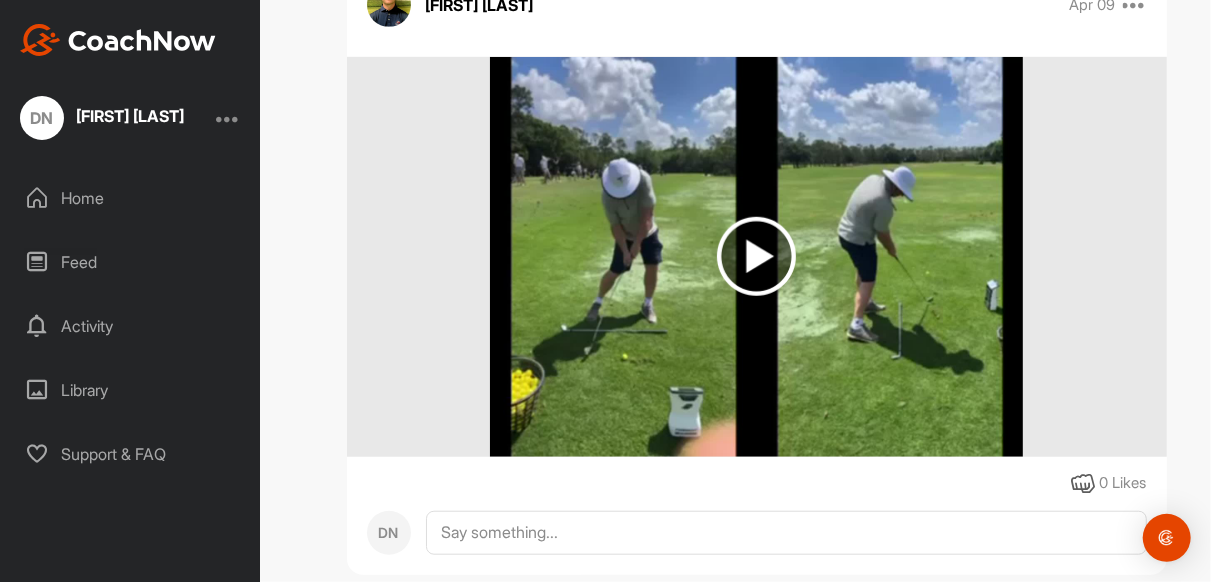 click at bounding box center [756, 256] 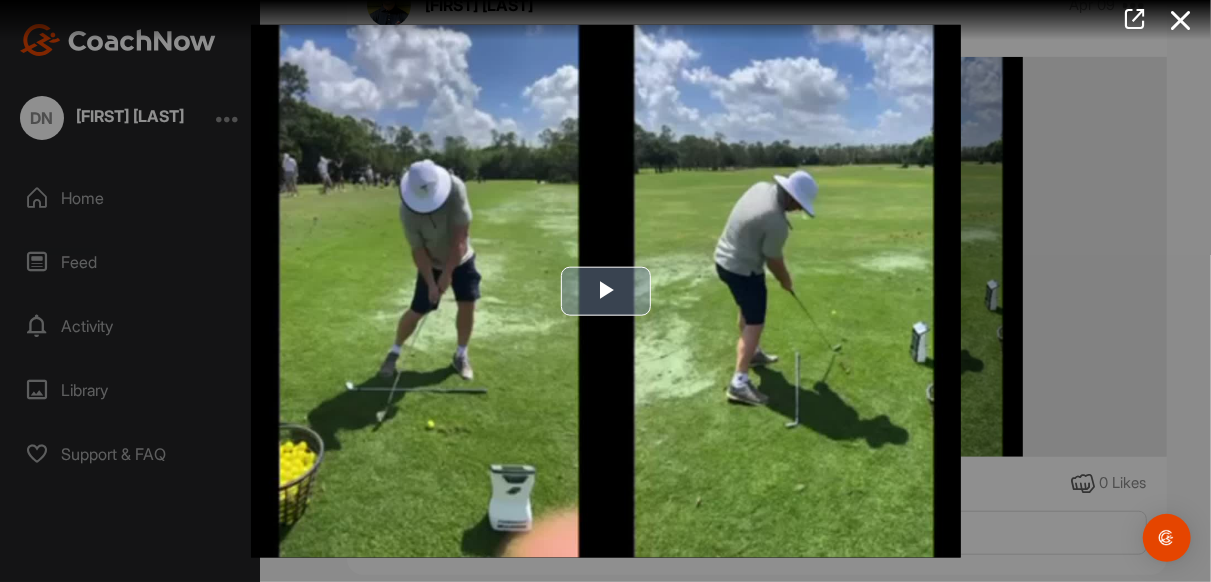 click at bounding box center (606, 291) 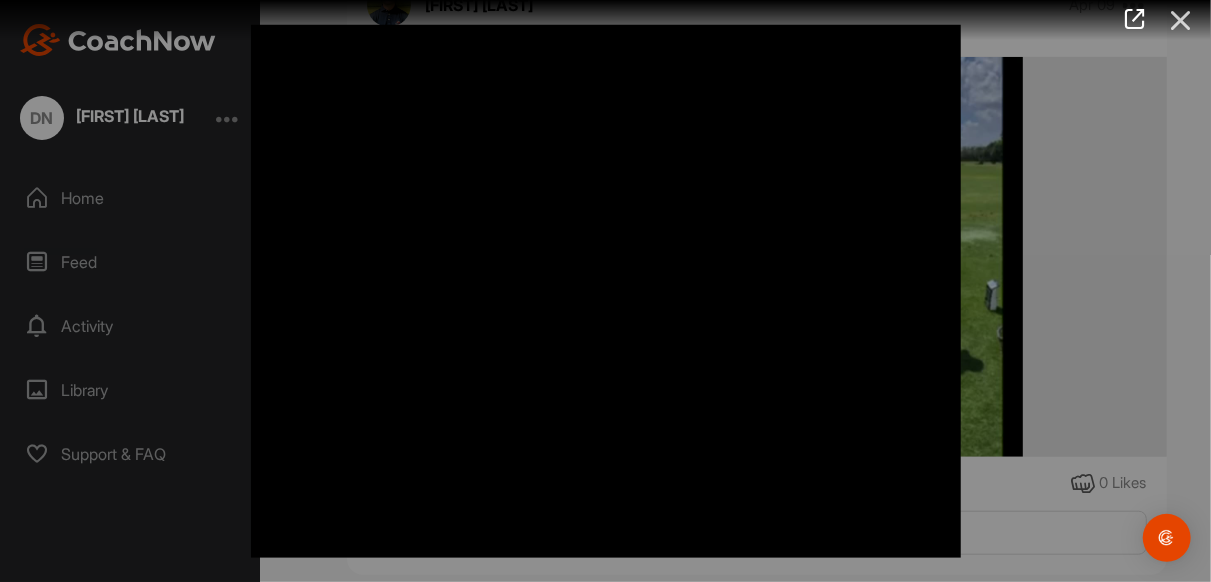 click at bounding box center [1181, 20] 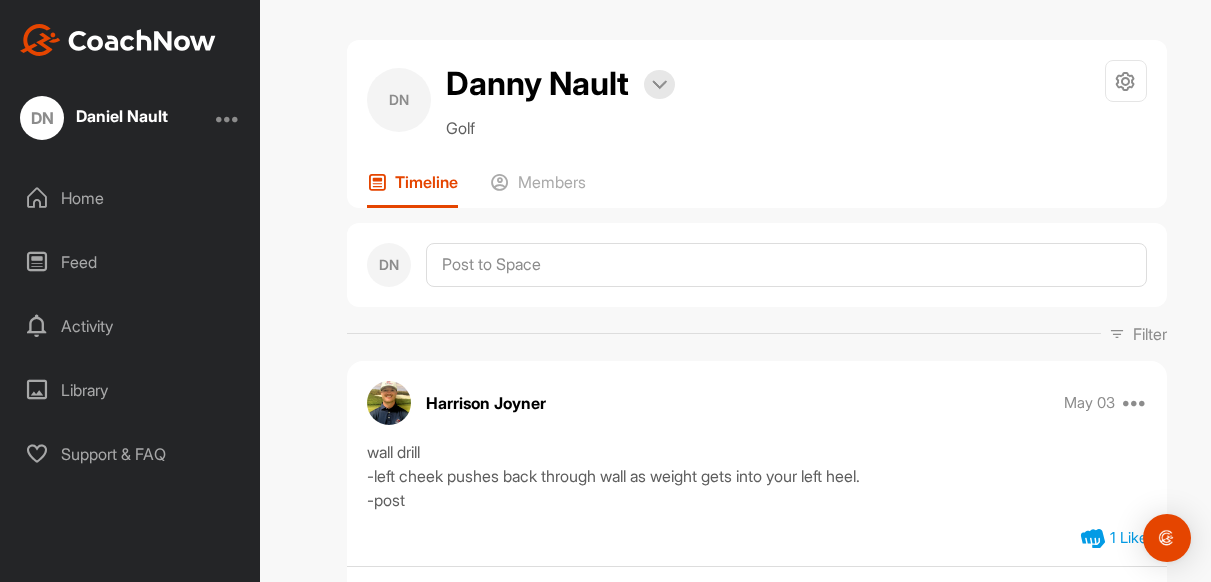 scroll, scrollTop: 0, scrollLeft: 0, axis: both 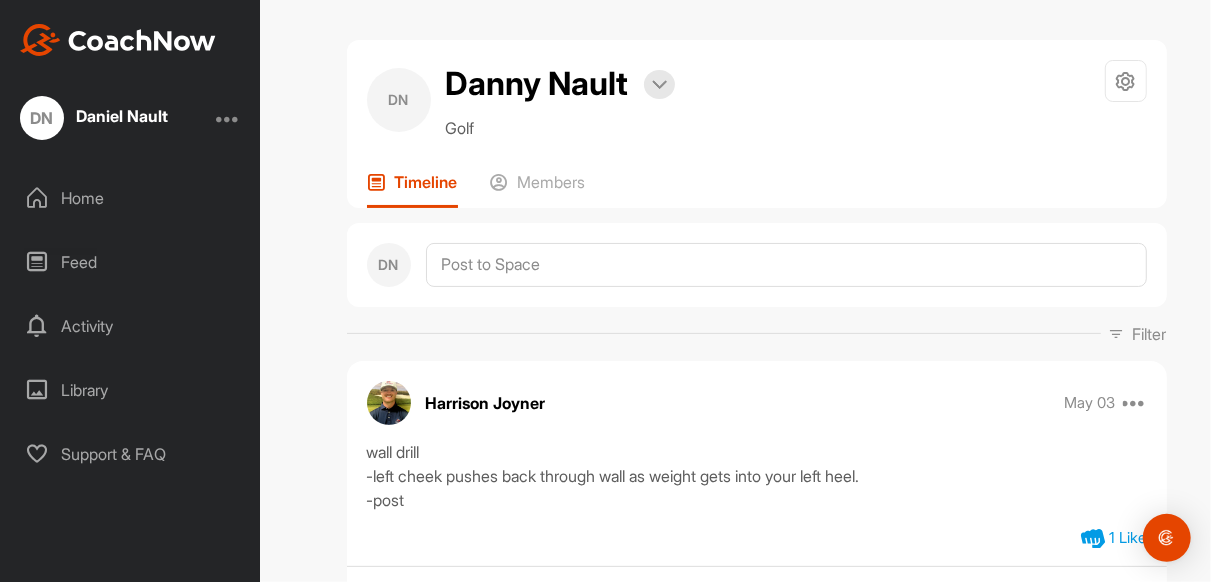 click on "Home" at bounding box center [131, 198] 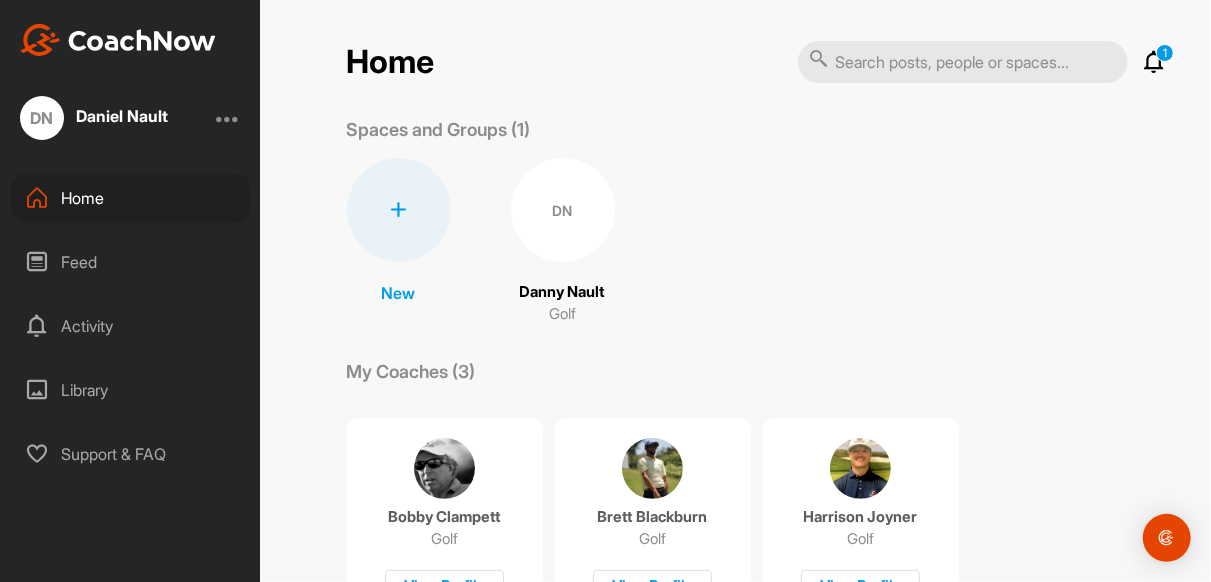 click on "Feed" at bounding box center [131, 262] 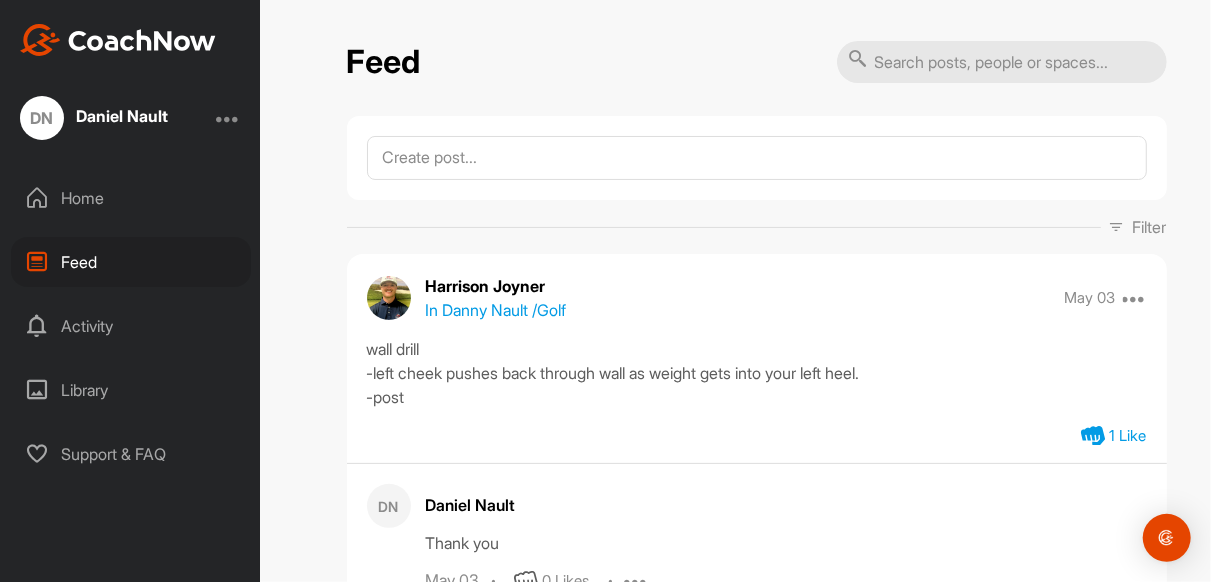 click on "Activity" at bounding box center (131, 326) 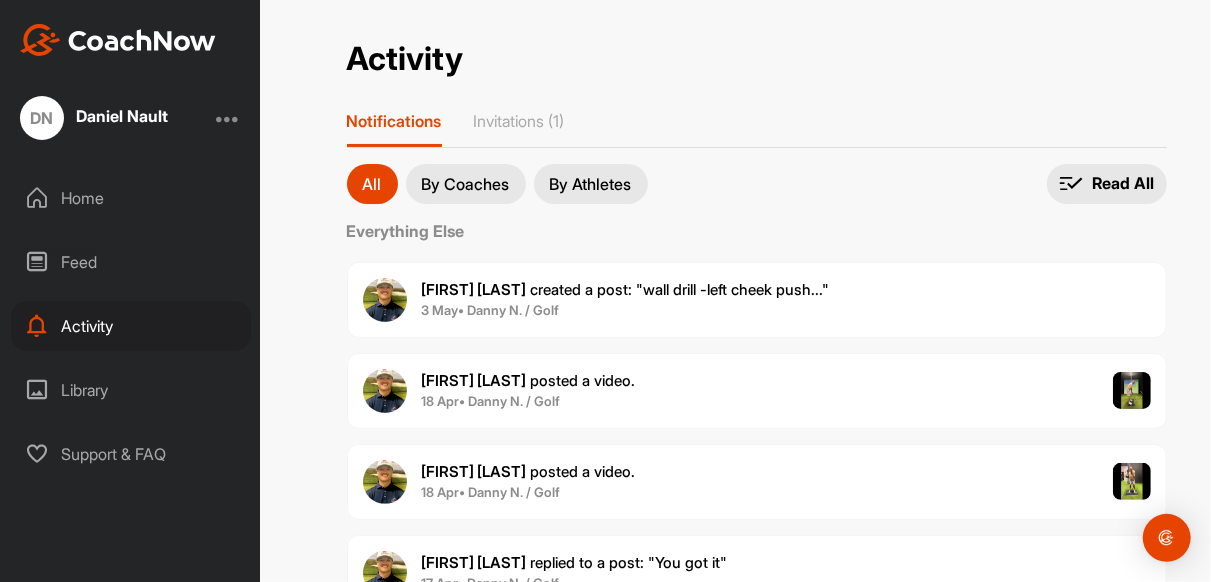 click on "Library" at bounding box center [131, 390] 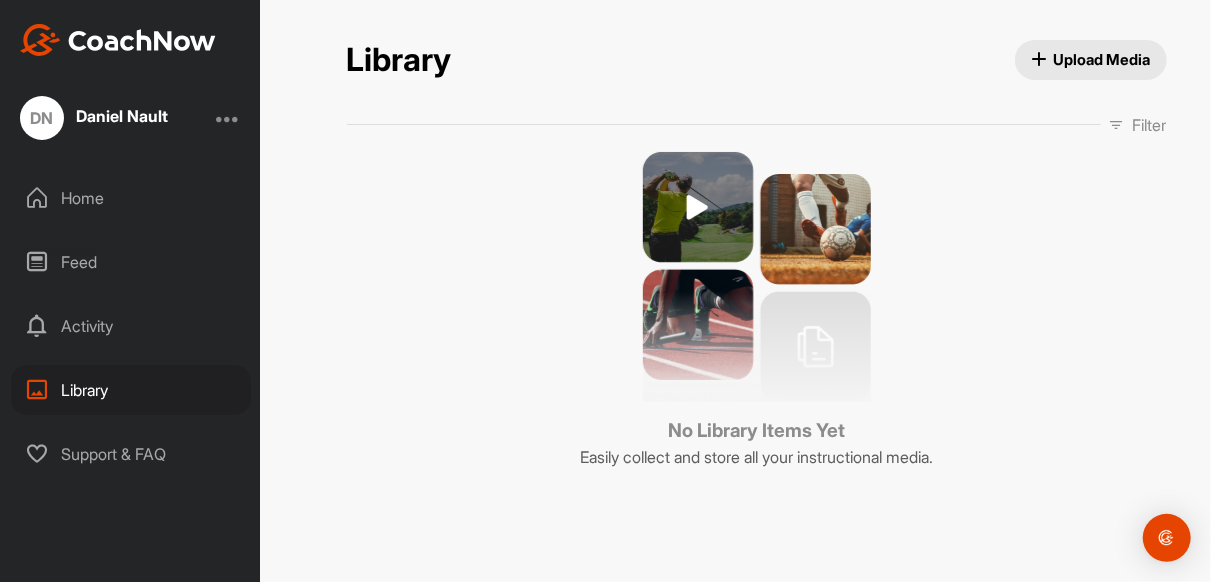 click at bounding box center [228, 118] 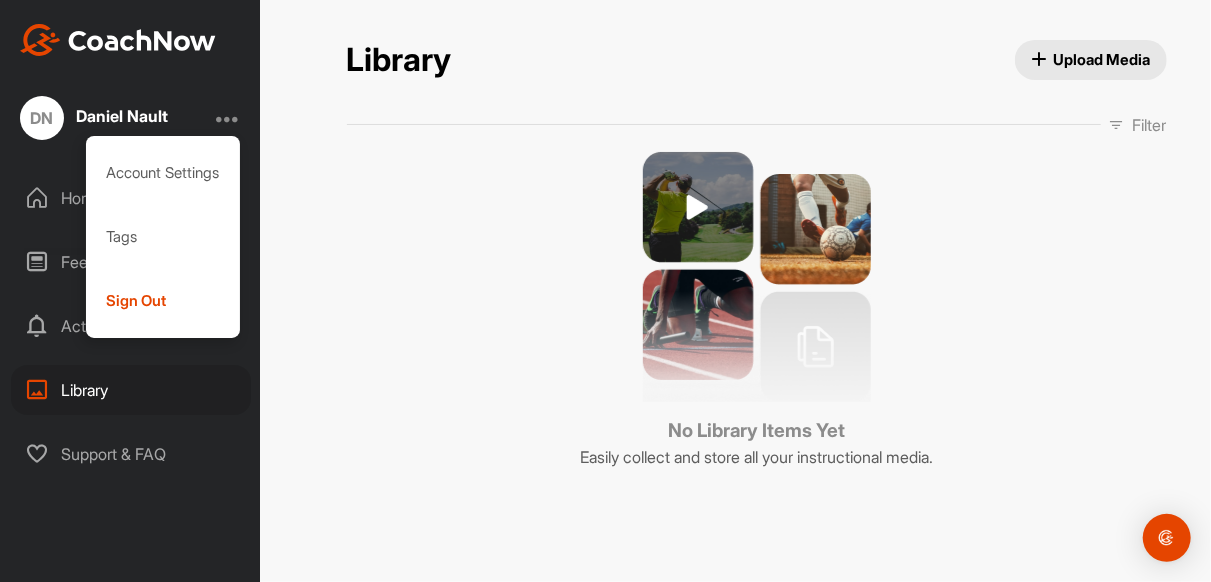 click on "DN Daniel Nault Account Settings Tags Sign Out Home Feed Activity Library Support & FAQ" at bounding box center (151, 291) 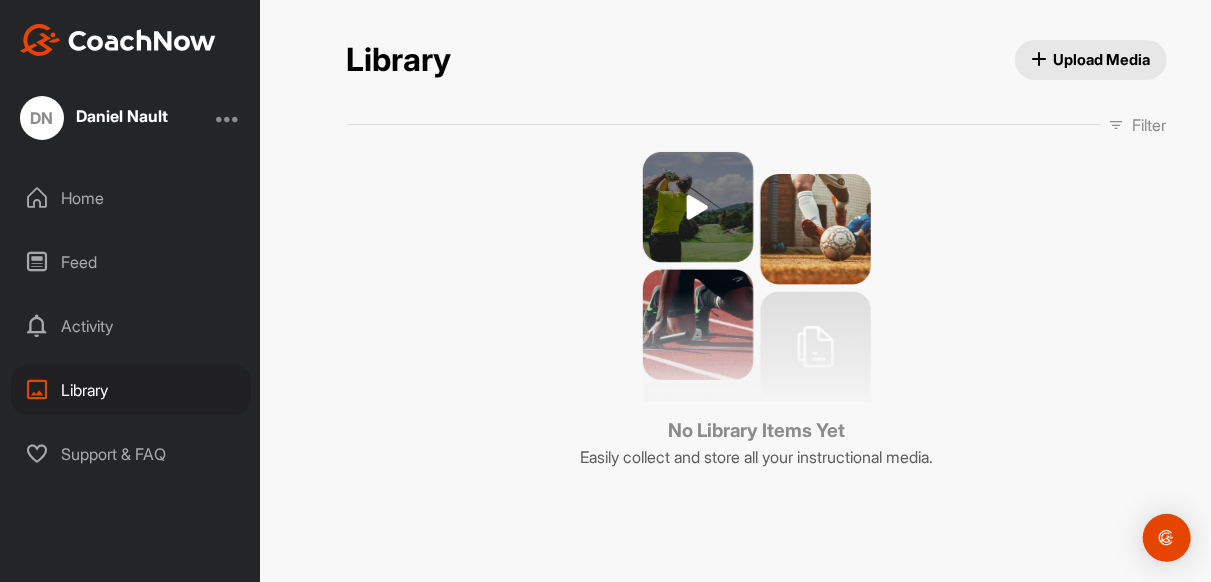 click on "Feed" at bounding box center [131, 262] 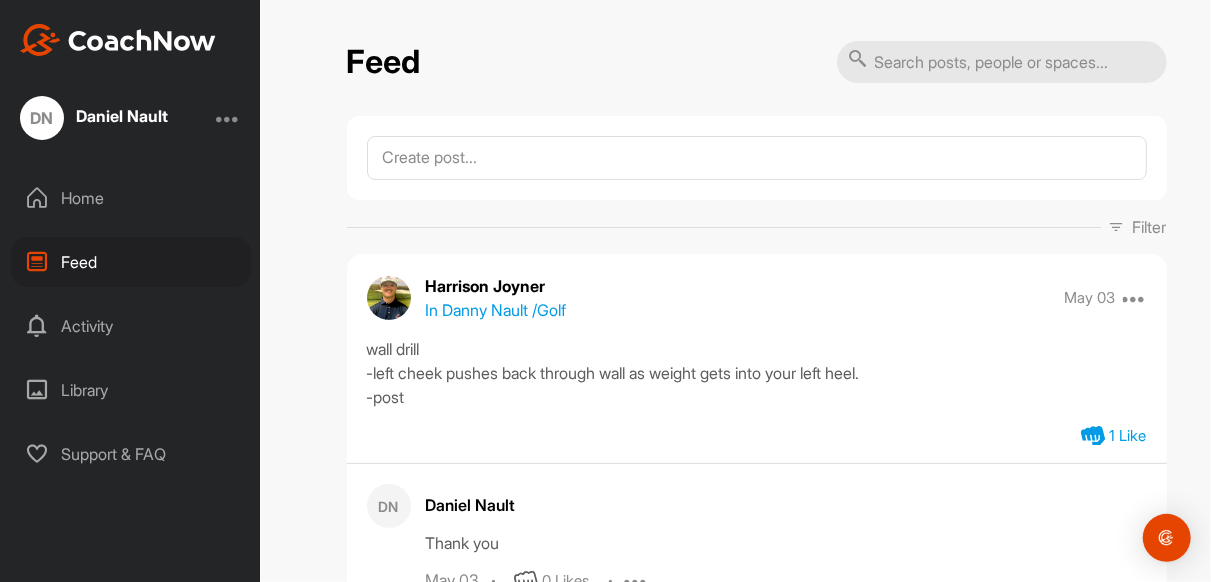 click on "Activity" at bounding box center (131, 326) 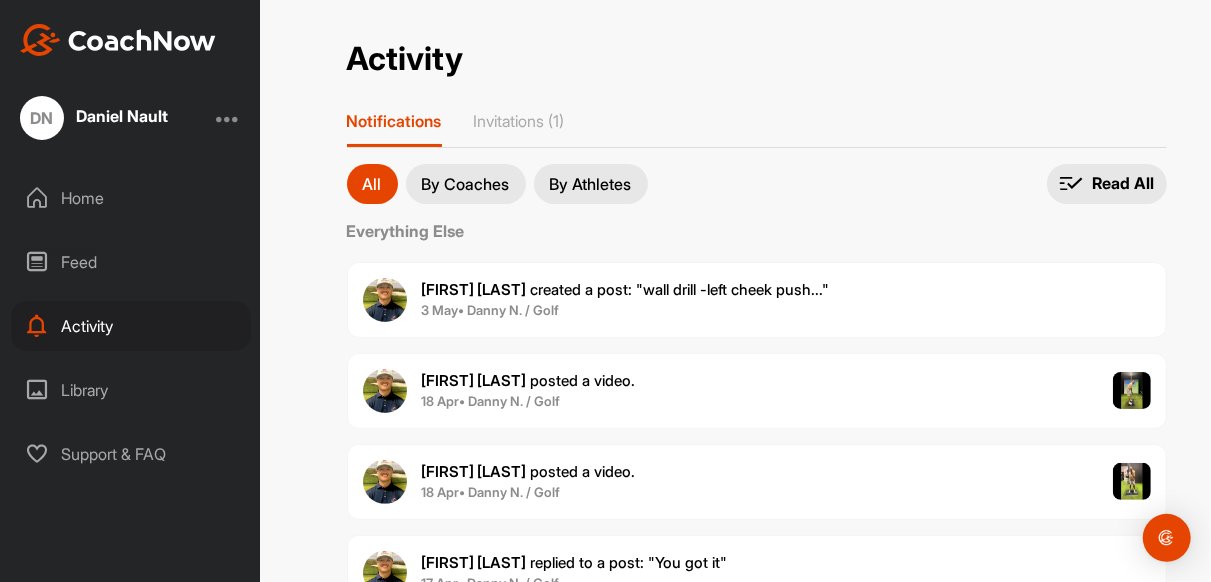 click on "Library" at bounding box center (131, 390) 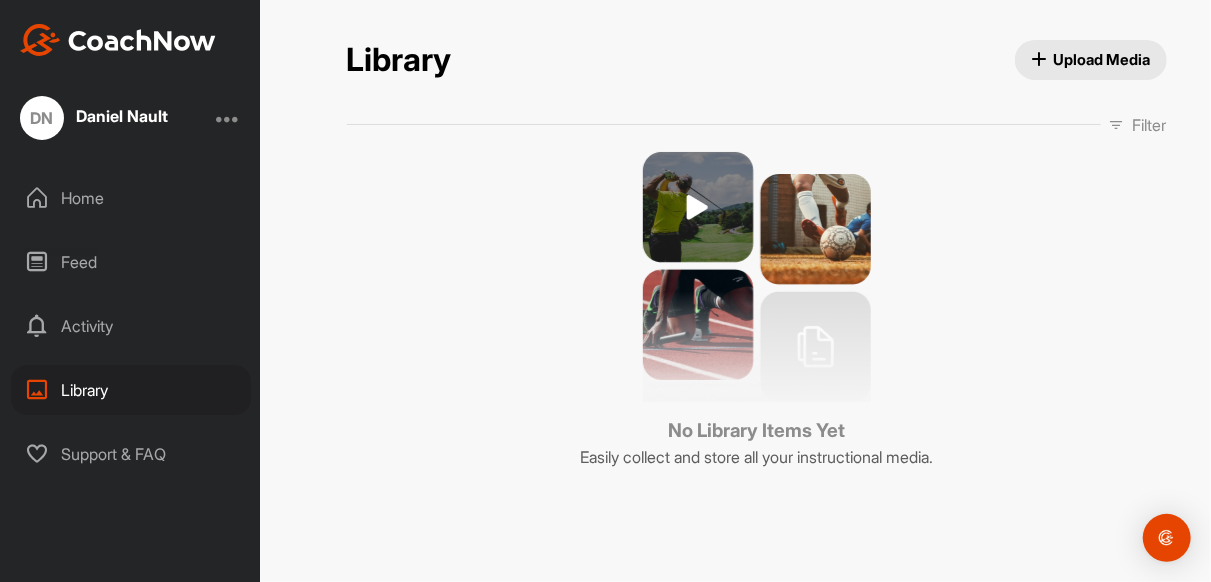 click at bounding box center [228, 118] 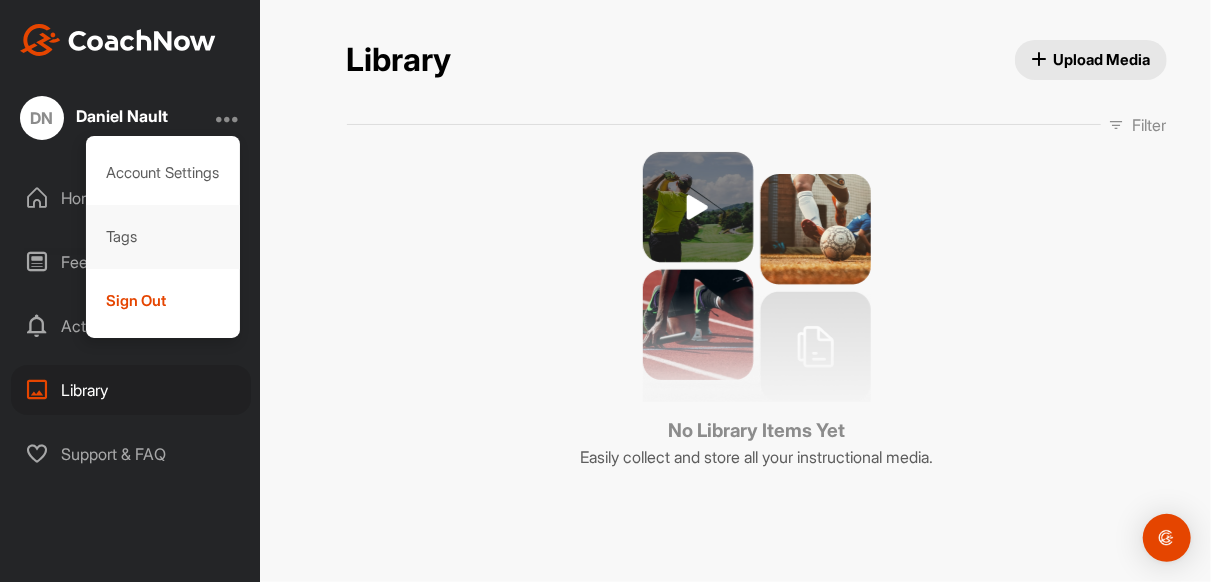 click on "Tags" at bounding box center (163, 237) 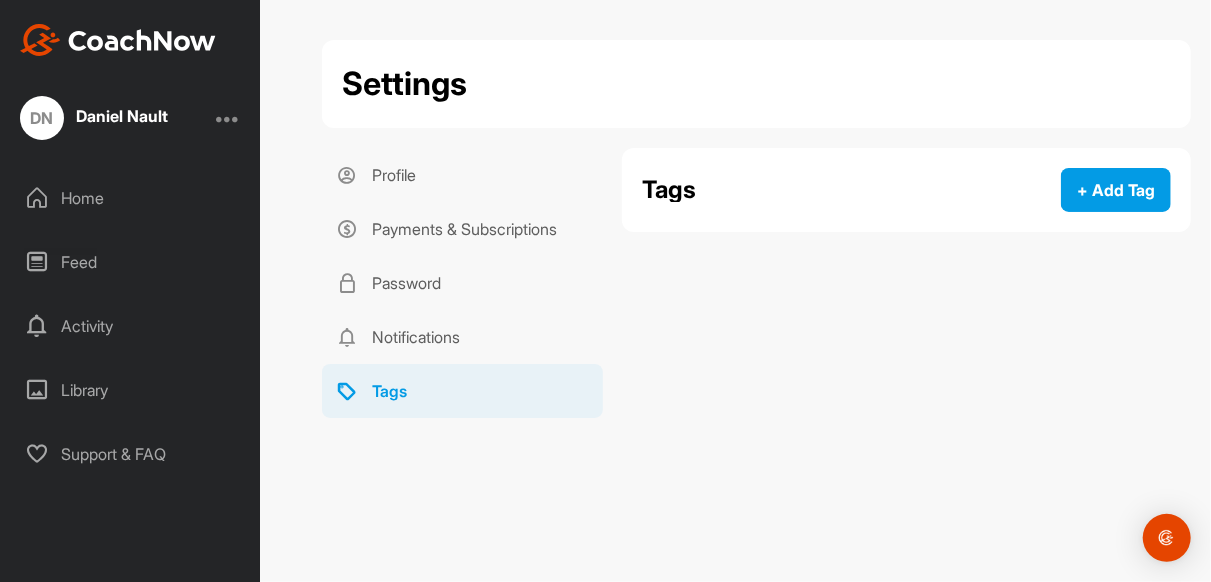 click on "Feed" at bounding box center (131, 262) 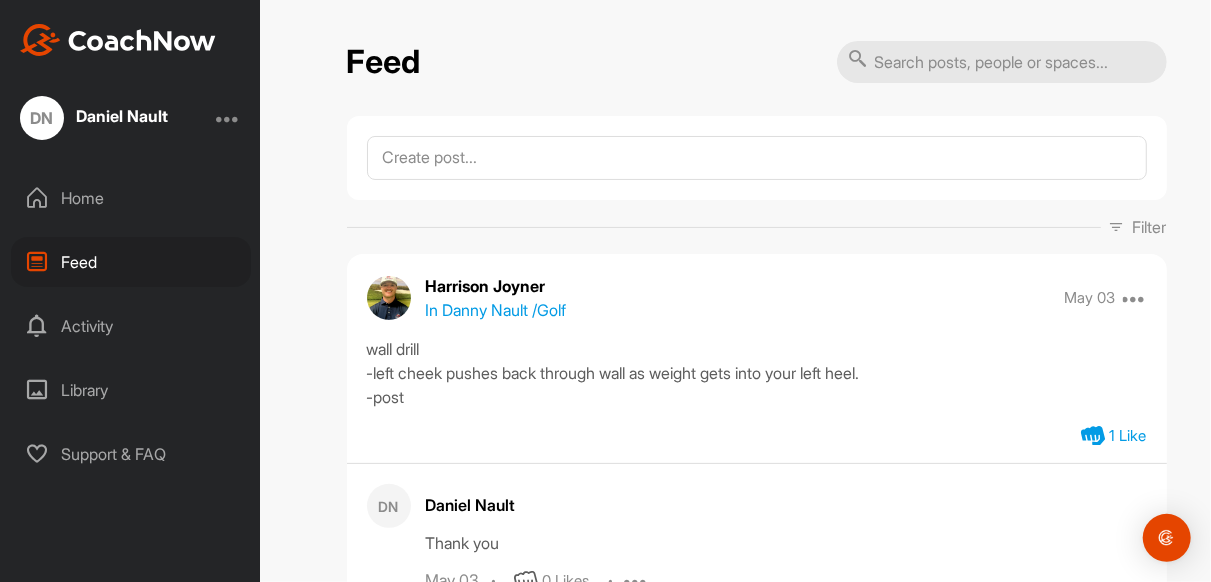 click on "Home" at bounding box center (131, 198) 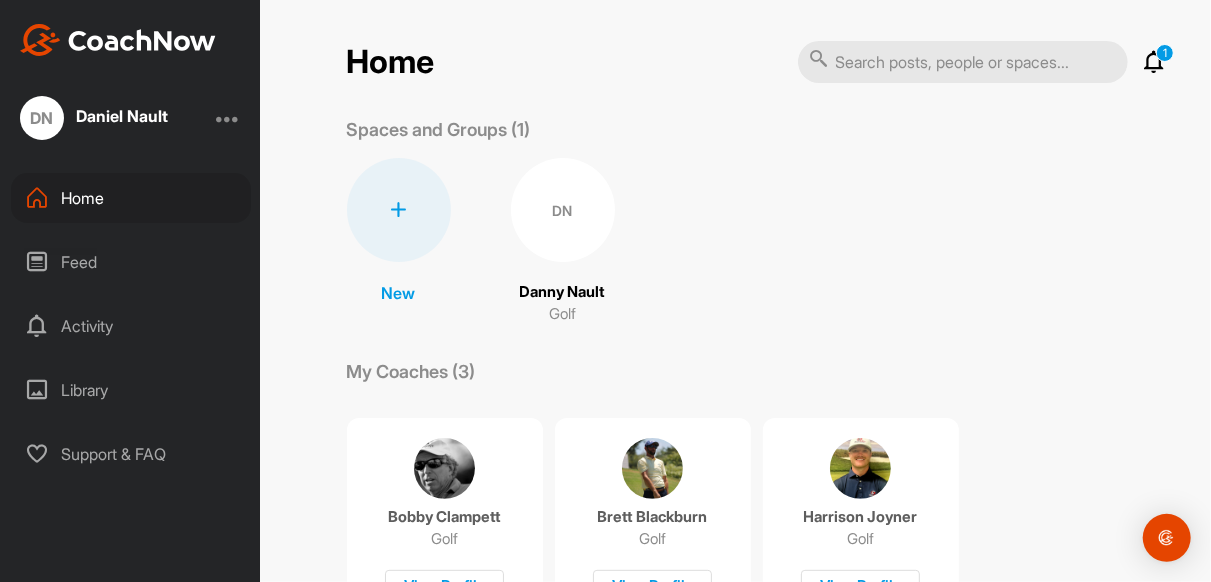 click at bounding box center [444, 468] 